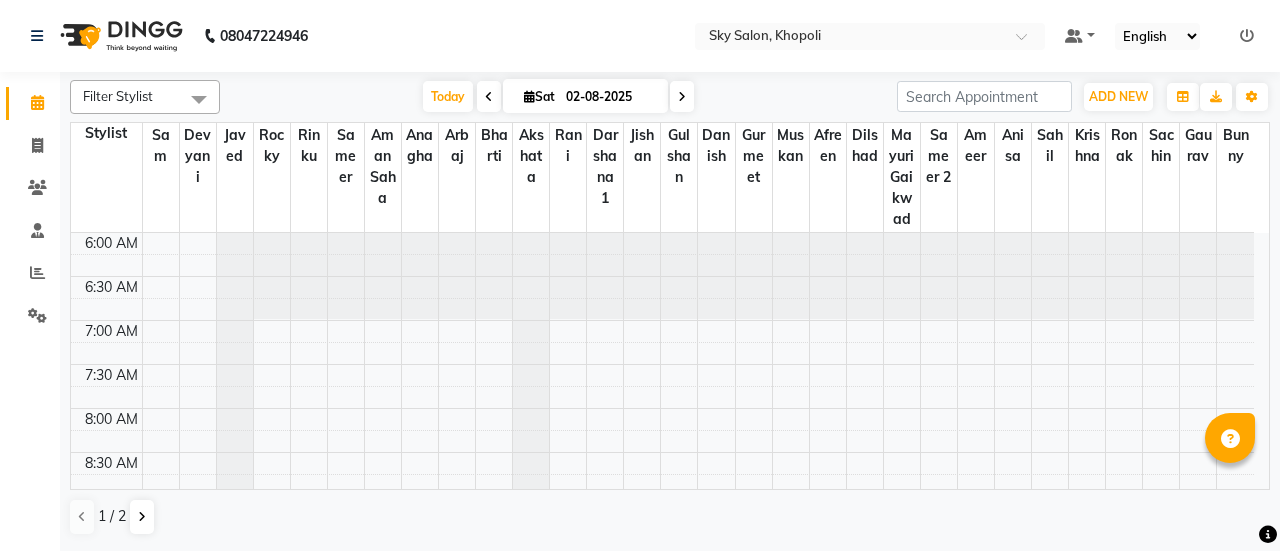 scroll, scrollTop: 0, scrollLeft: 0, axis: both 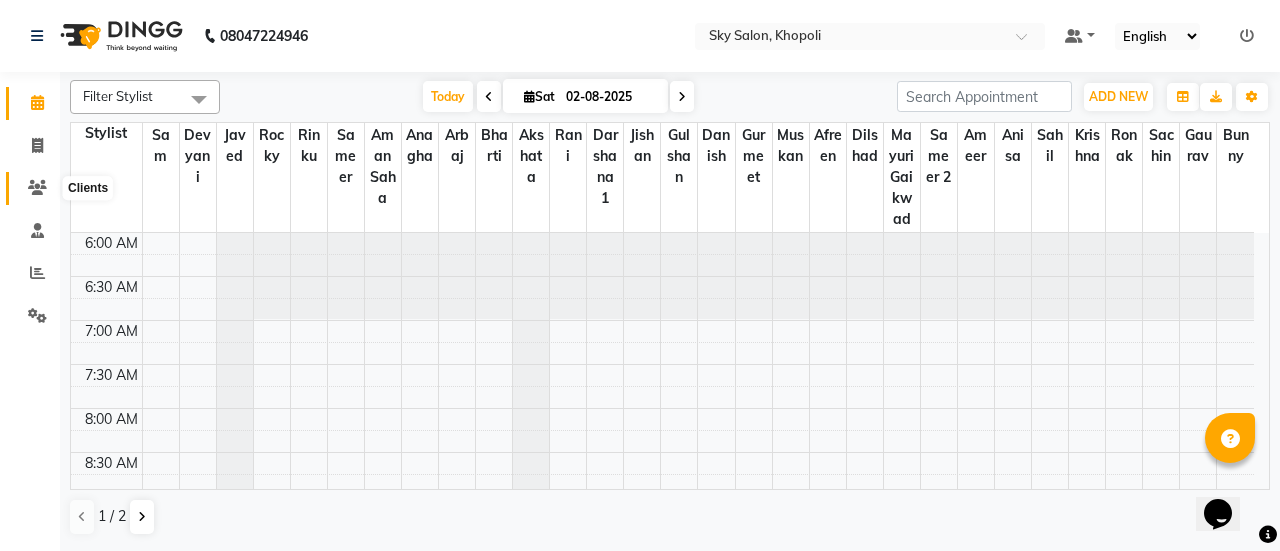 click 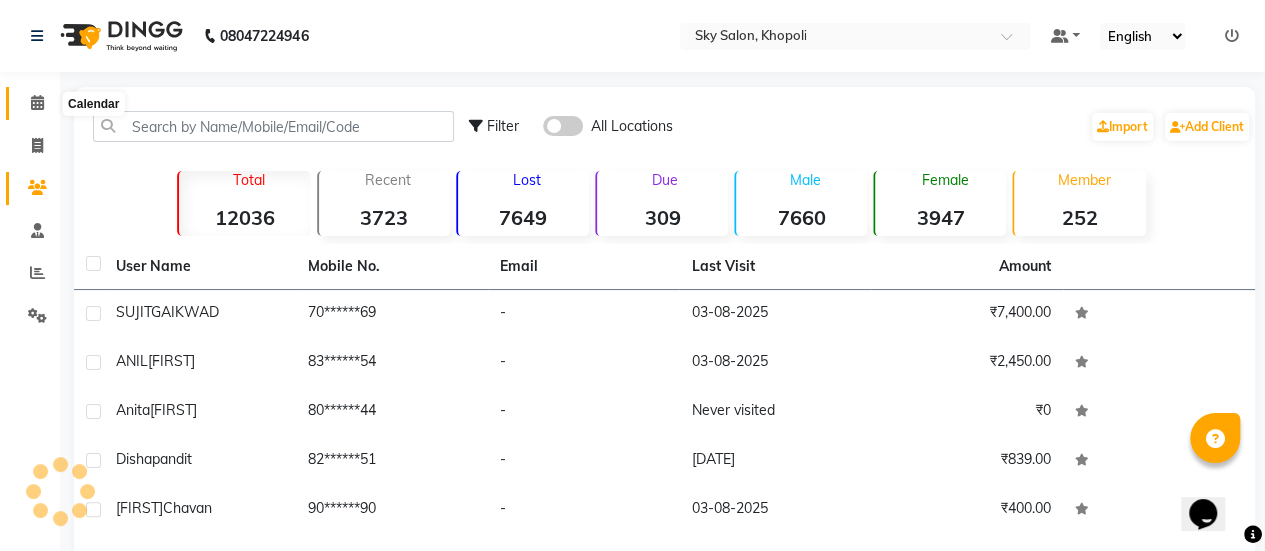 click 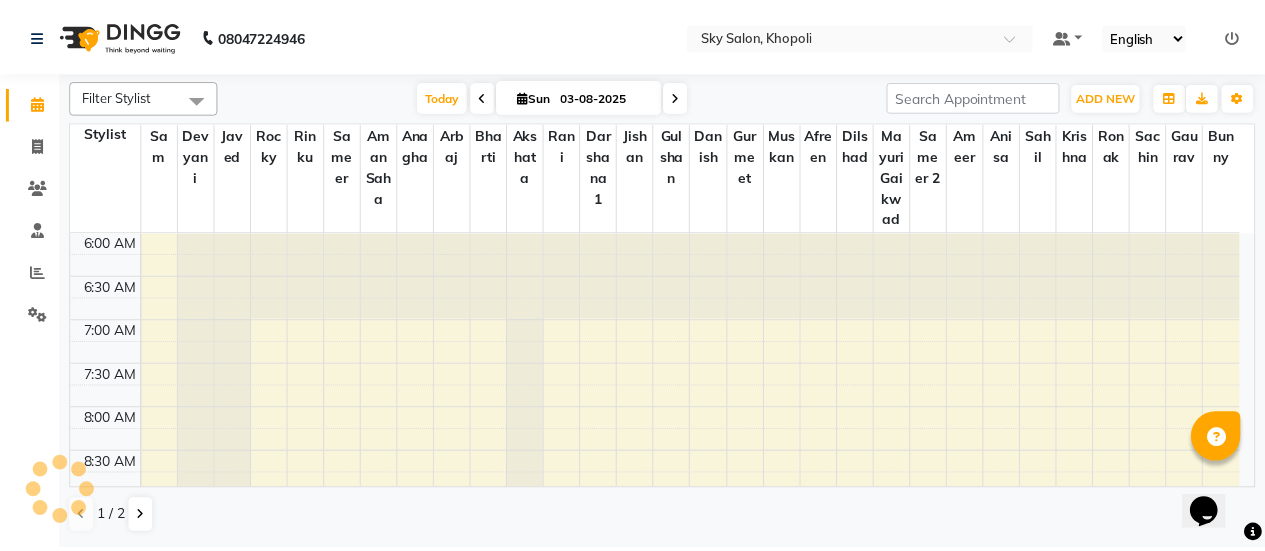 scroll, scrollTop: 0, scrollLeft: 0, axis: both 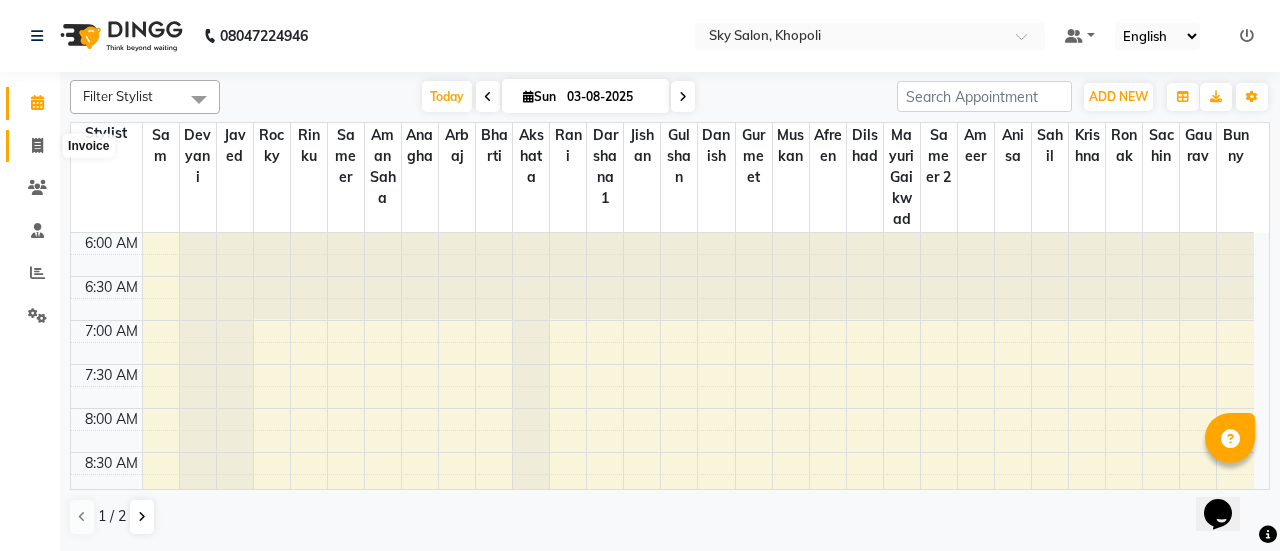 click 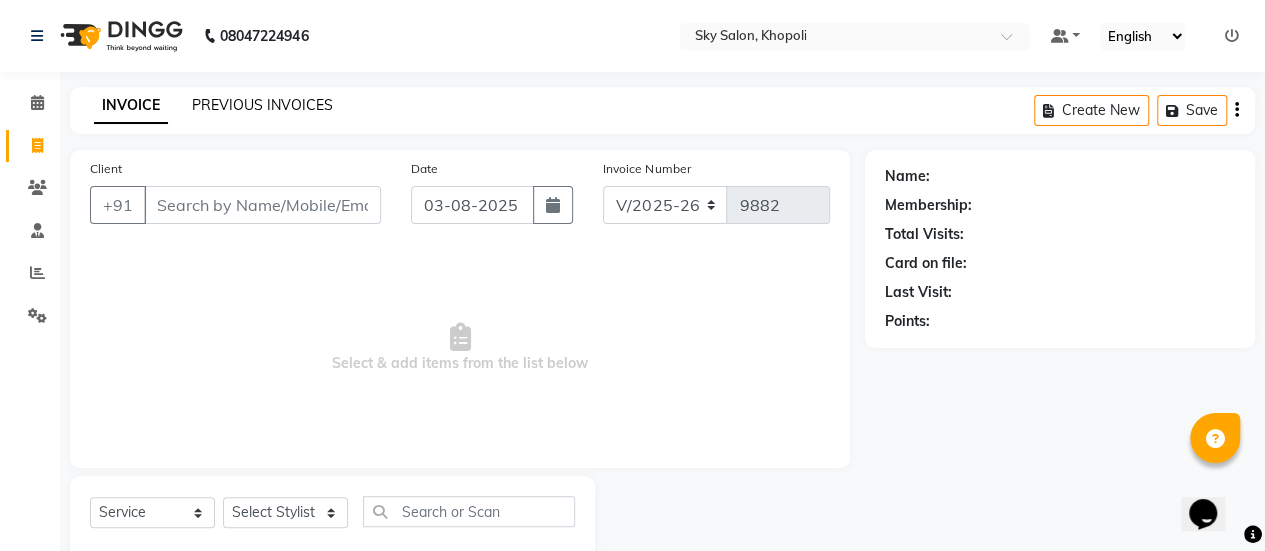 click on "PREVIOUS INVOICES" 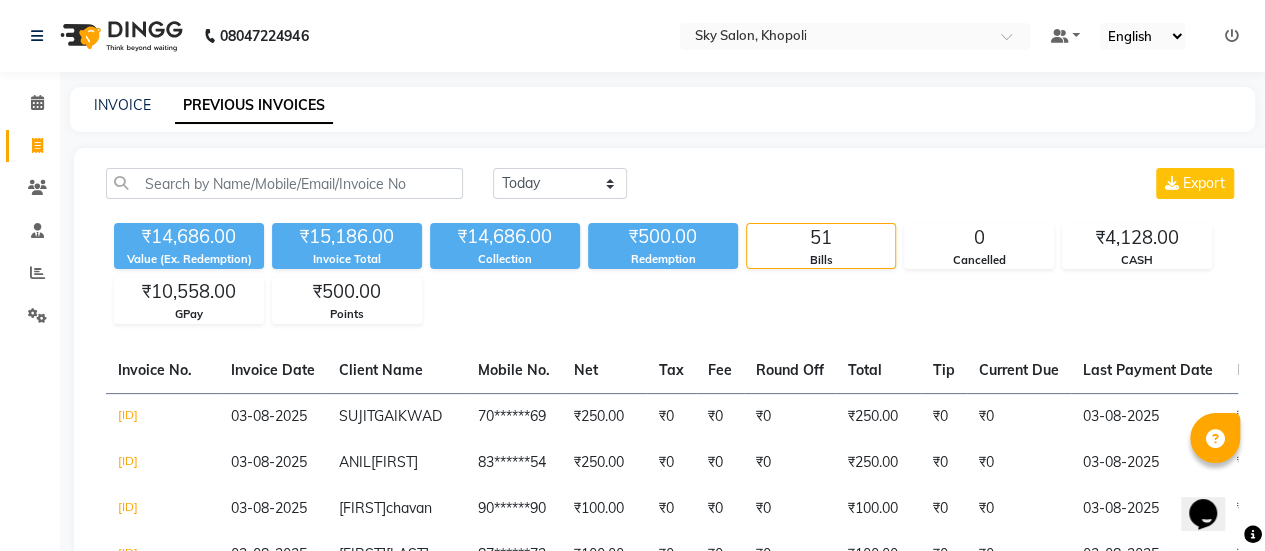 scroll, scrollTop: 239, scrollLeft: 0, axis: vertical 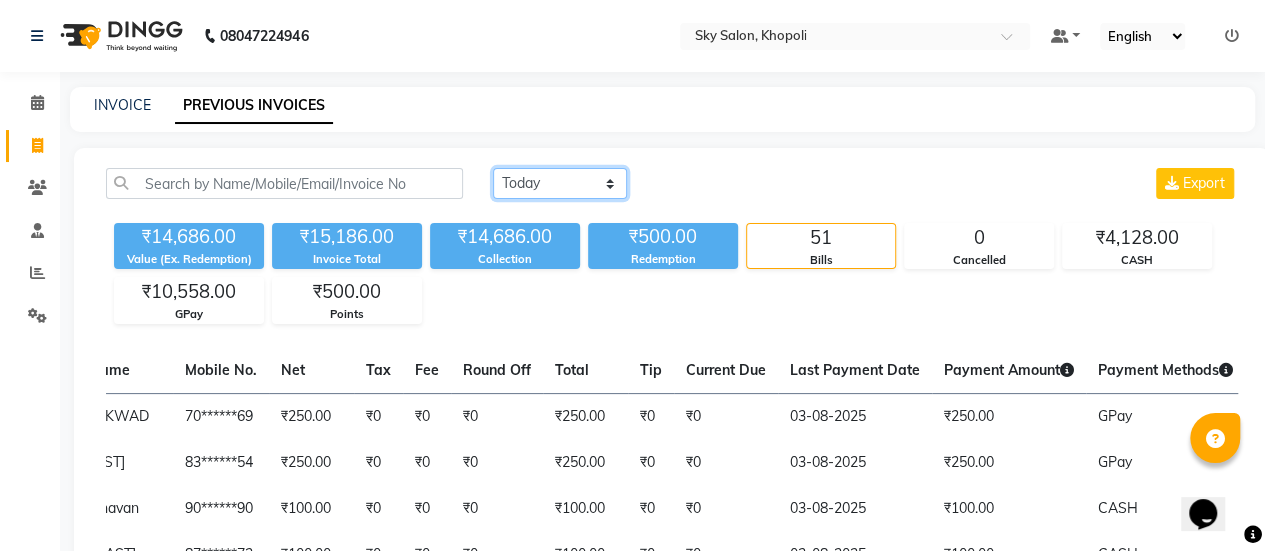 click on "Today Yesterday Custom Range" 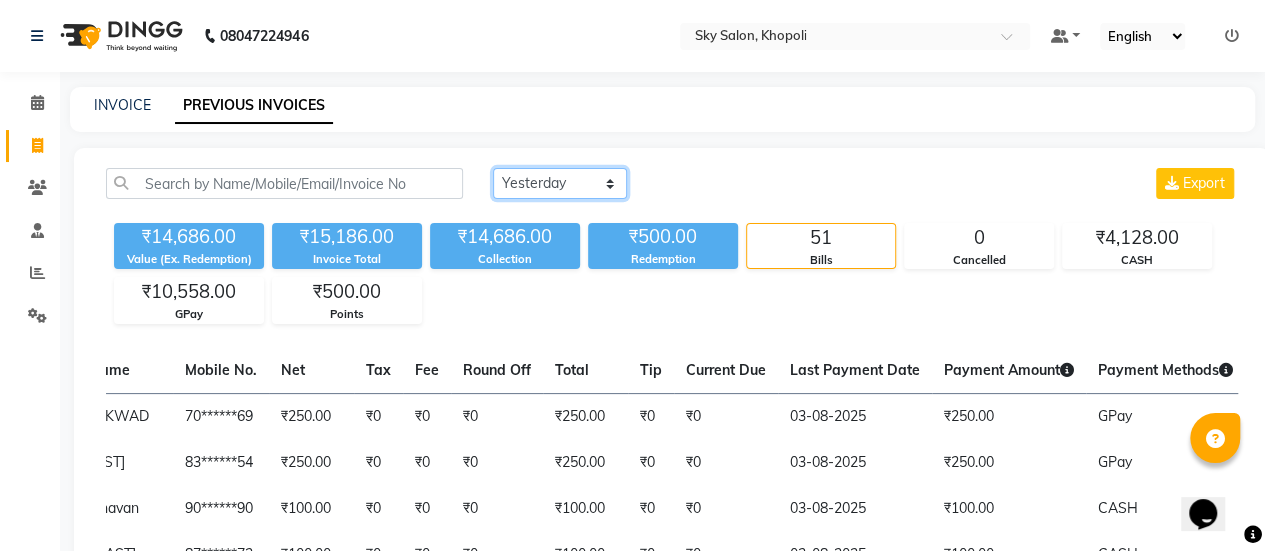 click on "Today Yesterday Custom Range" 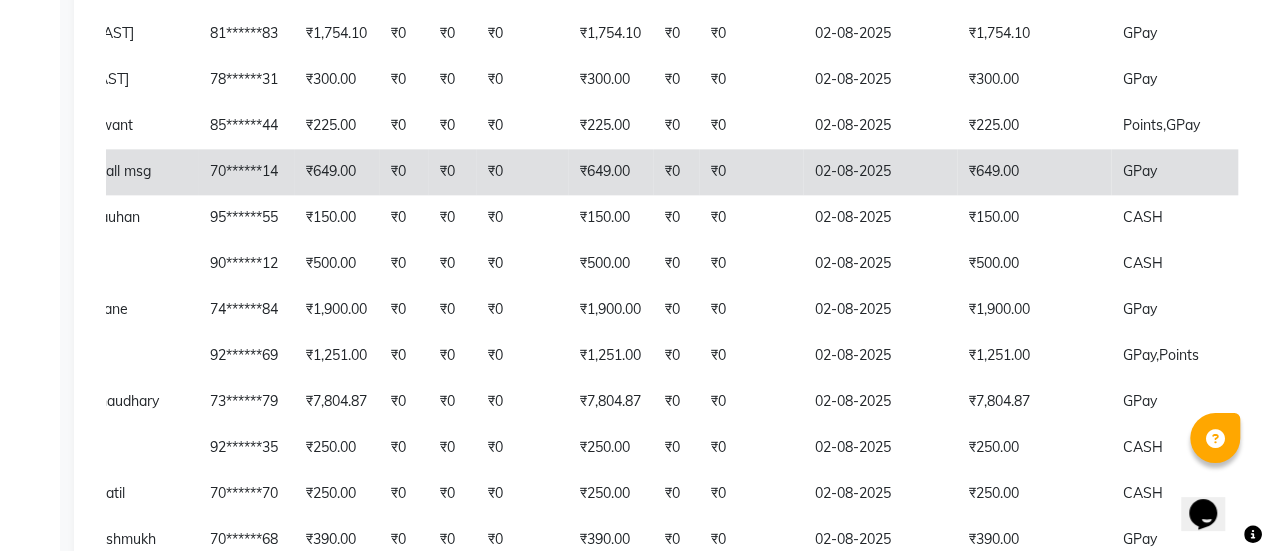 scroll, scrollTop: 1239, scrollLeft: 0, axis: vertical 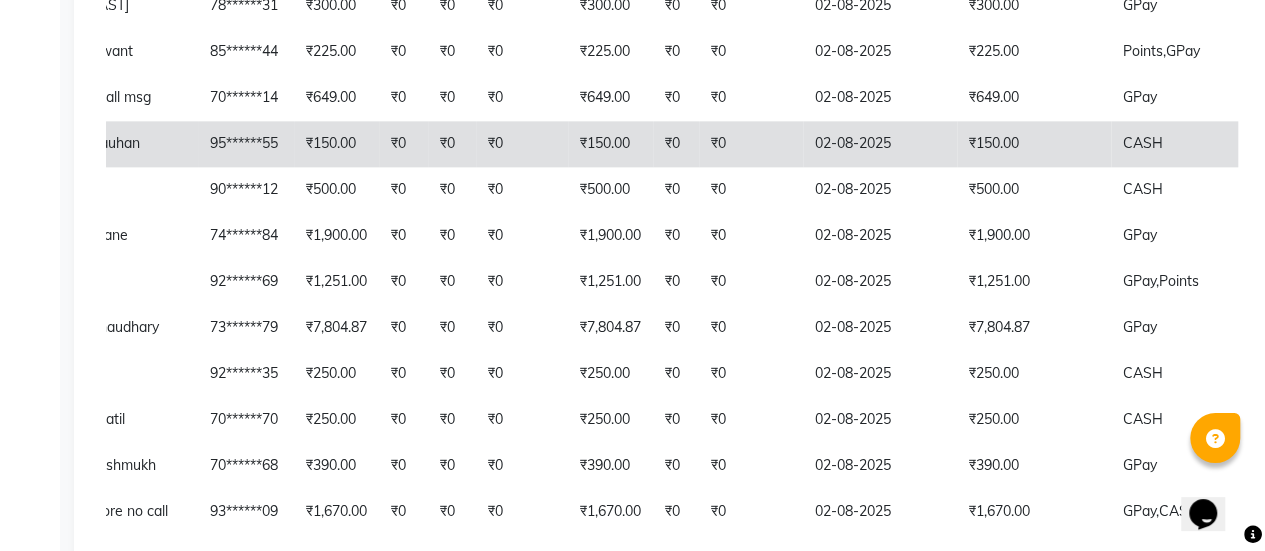 click on "₹150.00" 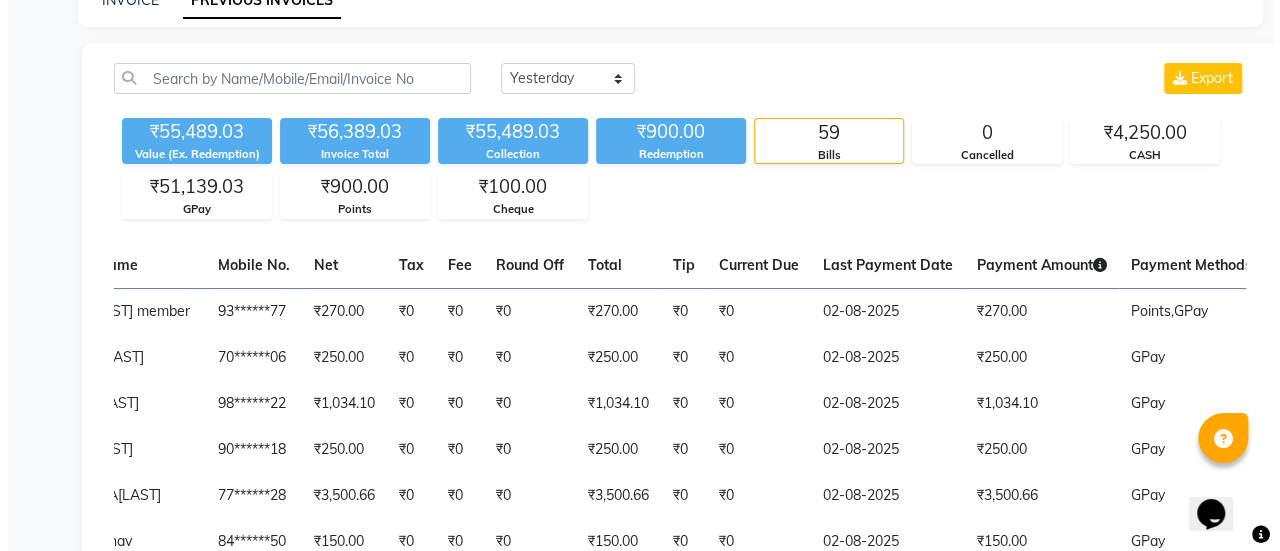 scroll, scrollTop: 0, scrollLeft: 0, axis: both 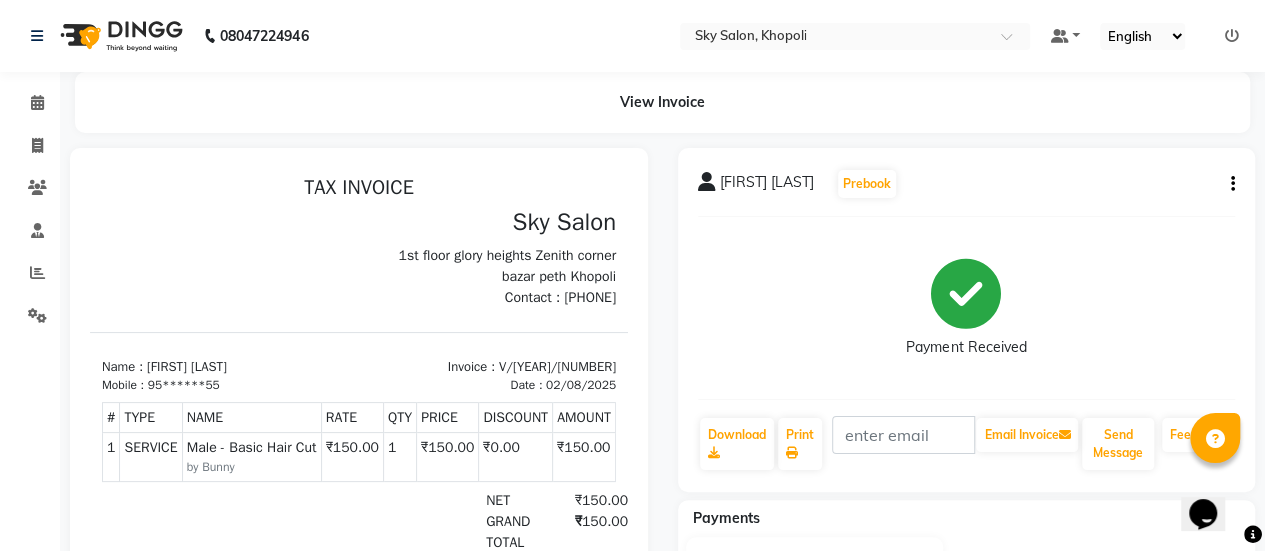 click 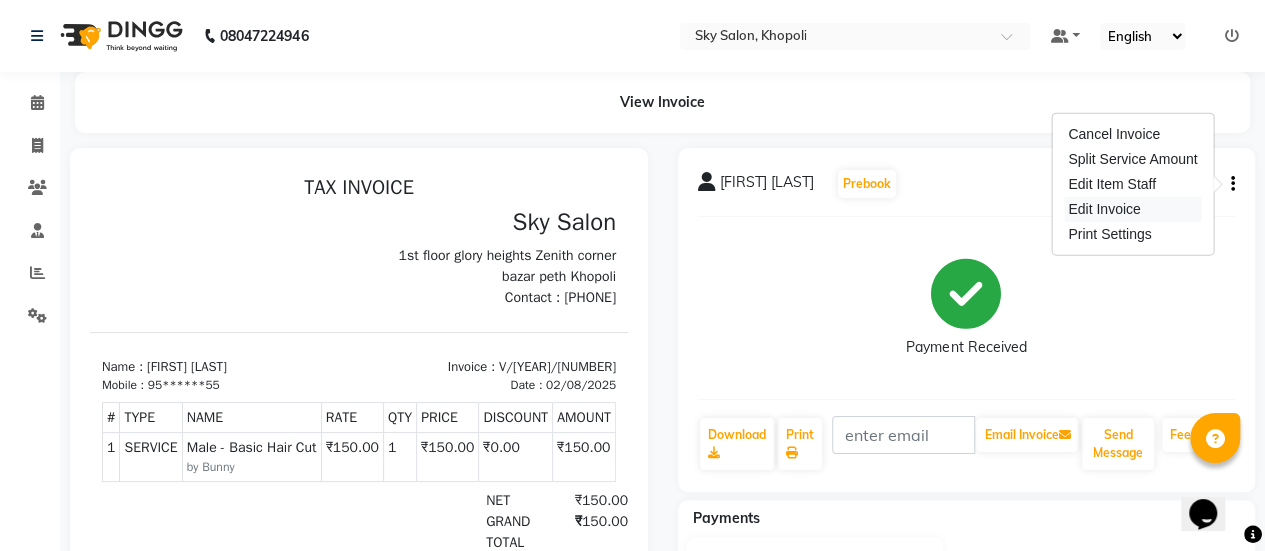 click on "Edit Invoice" at bounding box center [1132, 209] 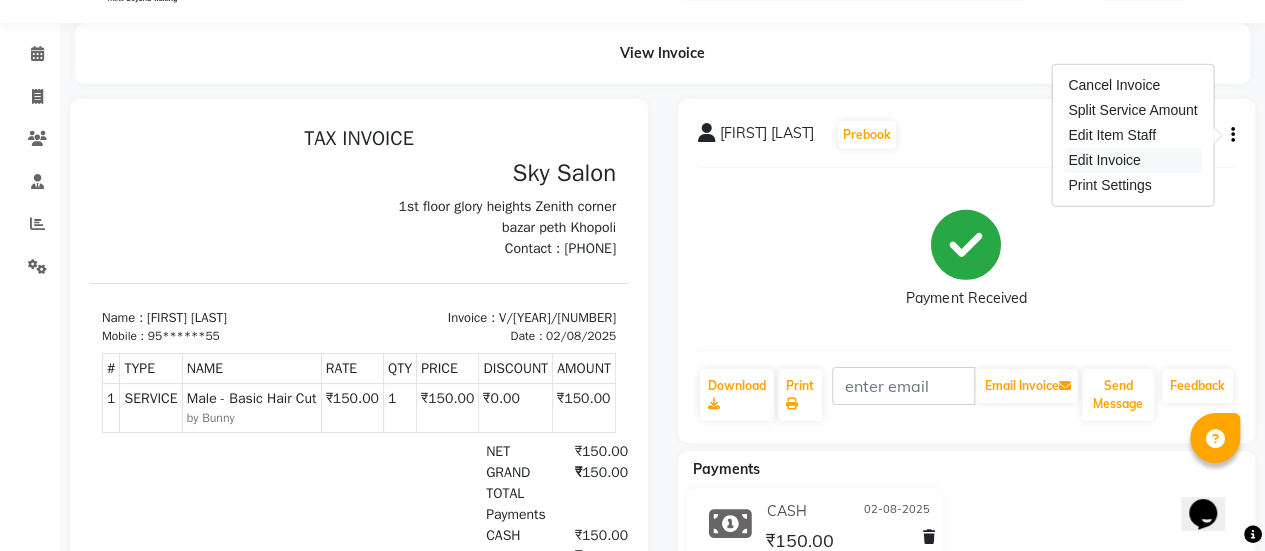 select on "service" 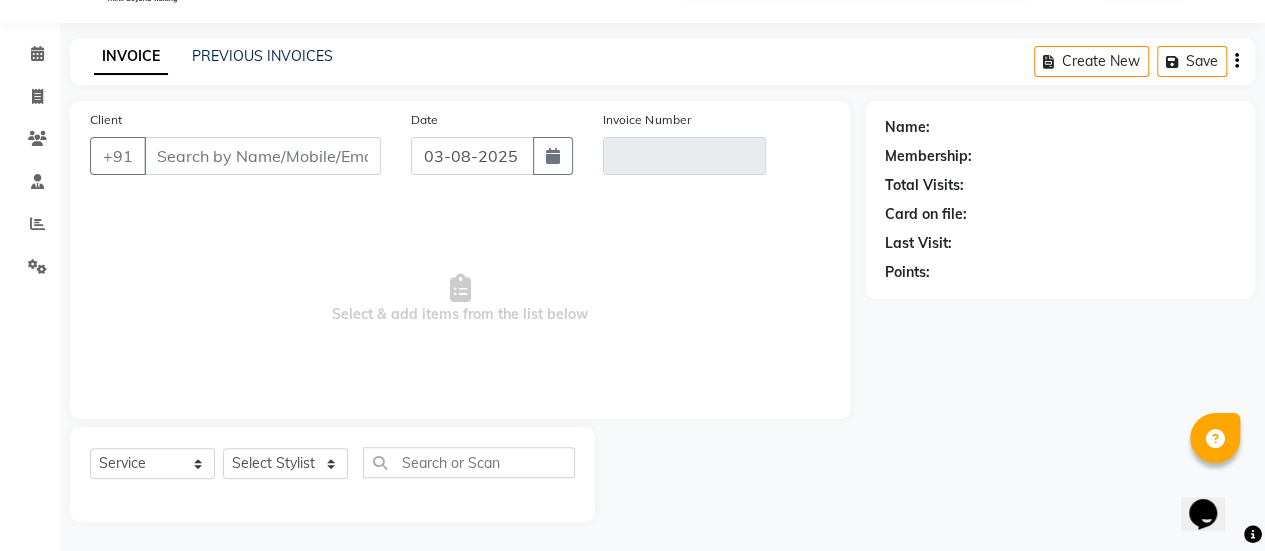 type on "95******55" 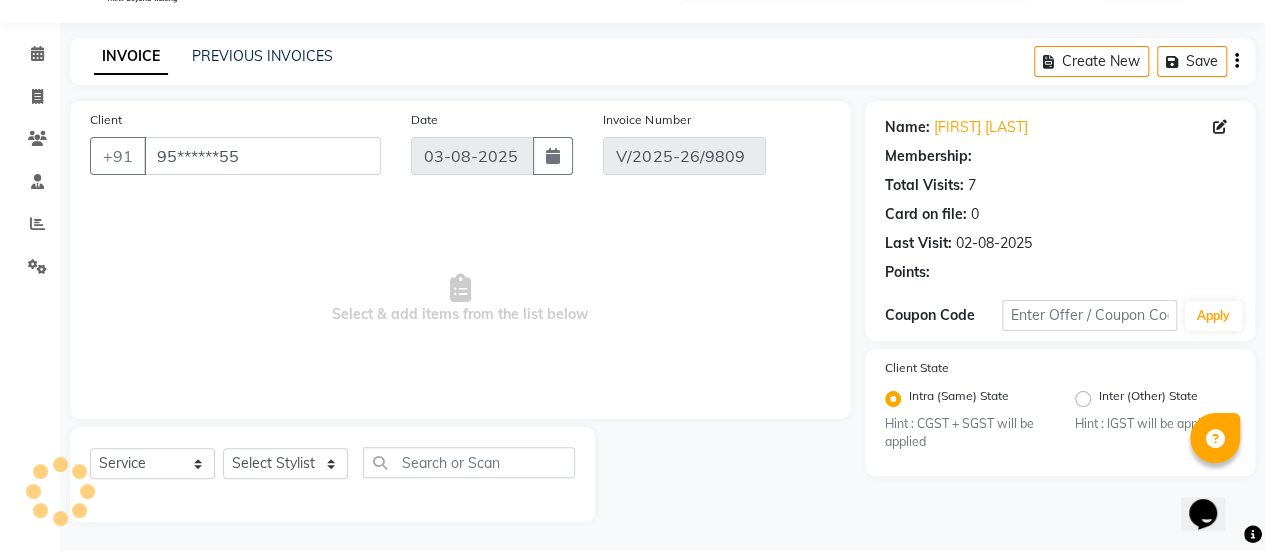 type on "02-08-2025" 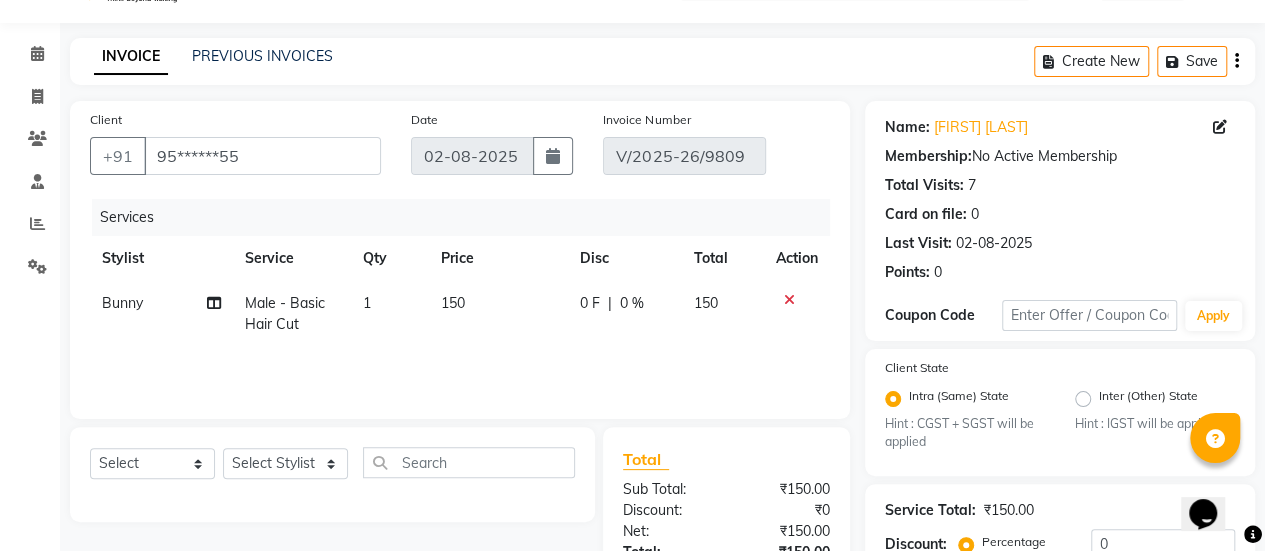 scroll, scrollTop: 336, scrollLeft: 0, axis: vertical 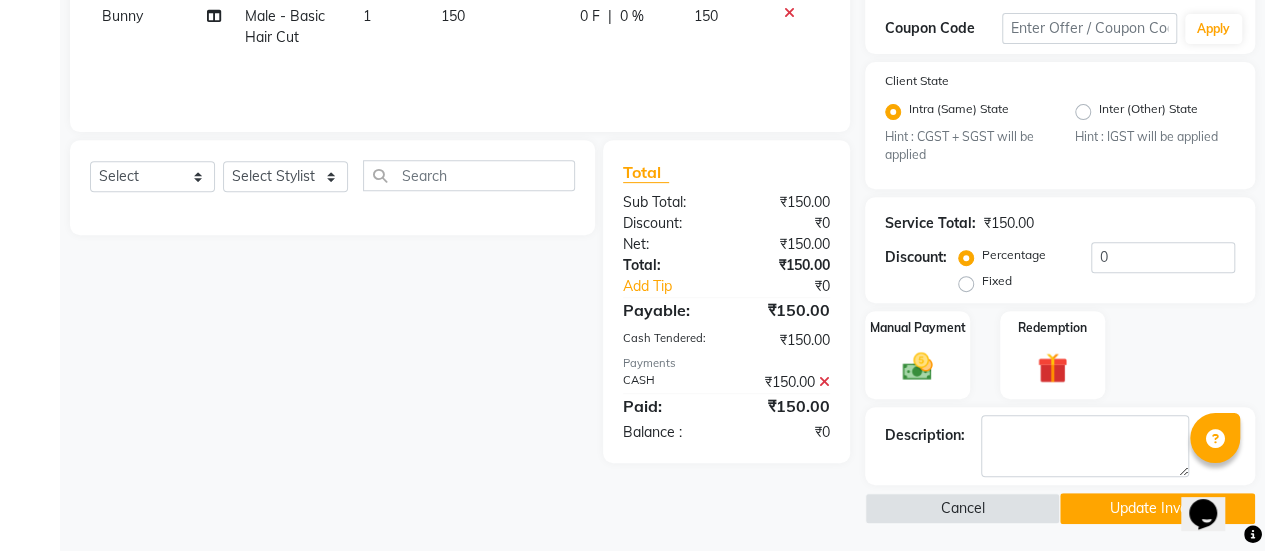 click 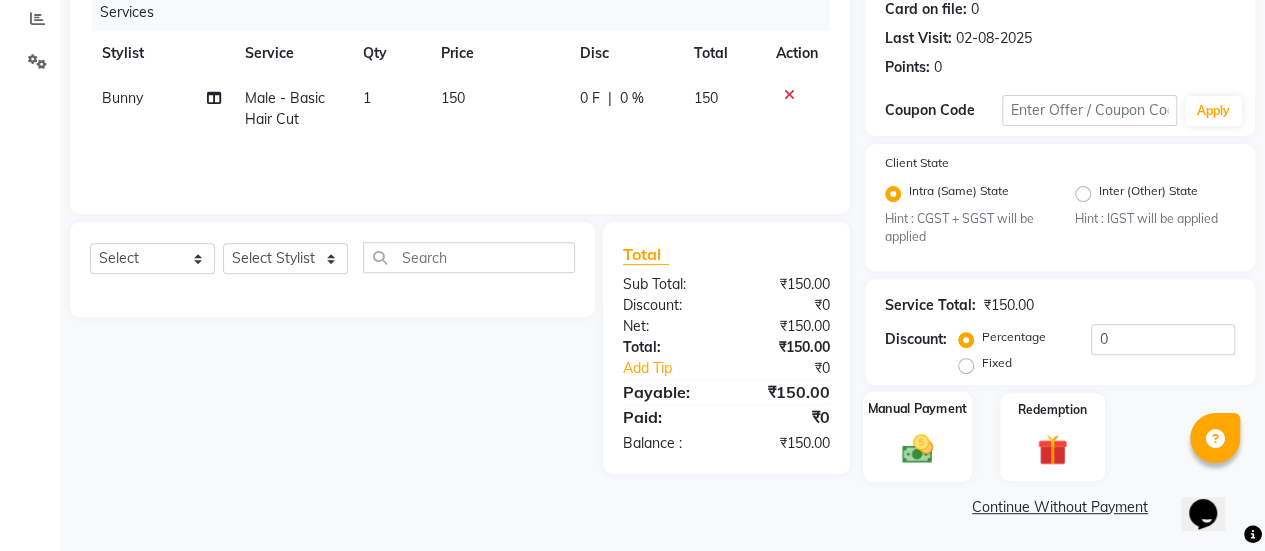 click on "Manual Payment" 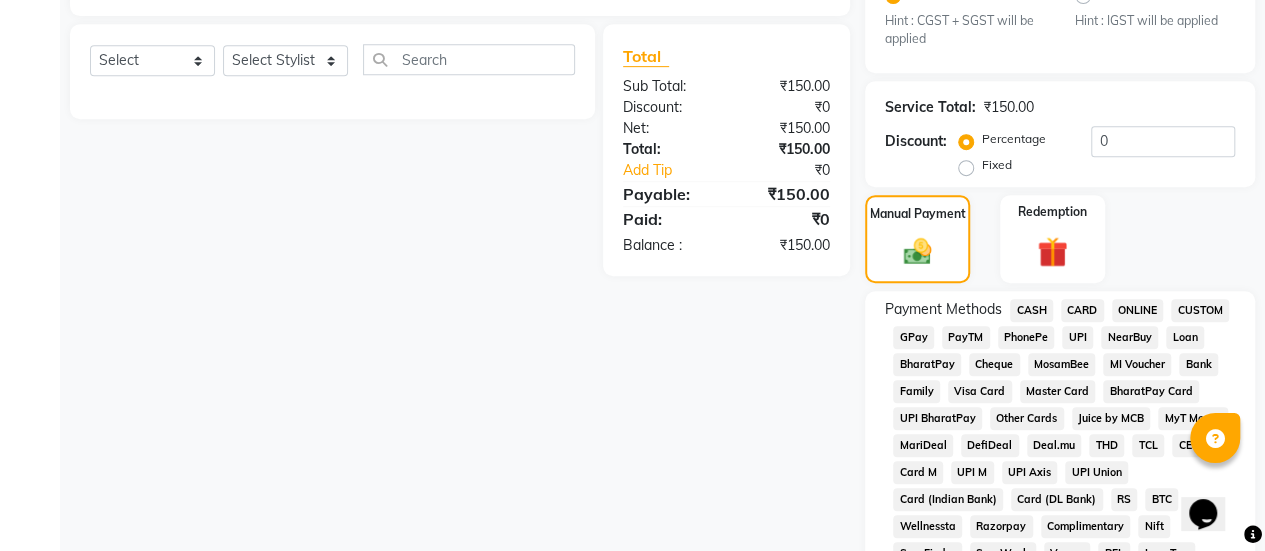 scroll, scrollTop: 466, scrollLeft: 0, axis: vertical 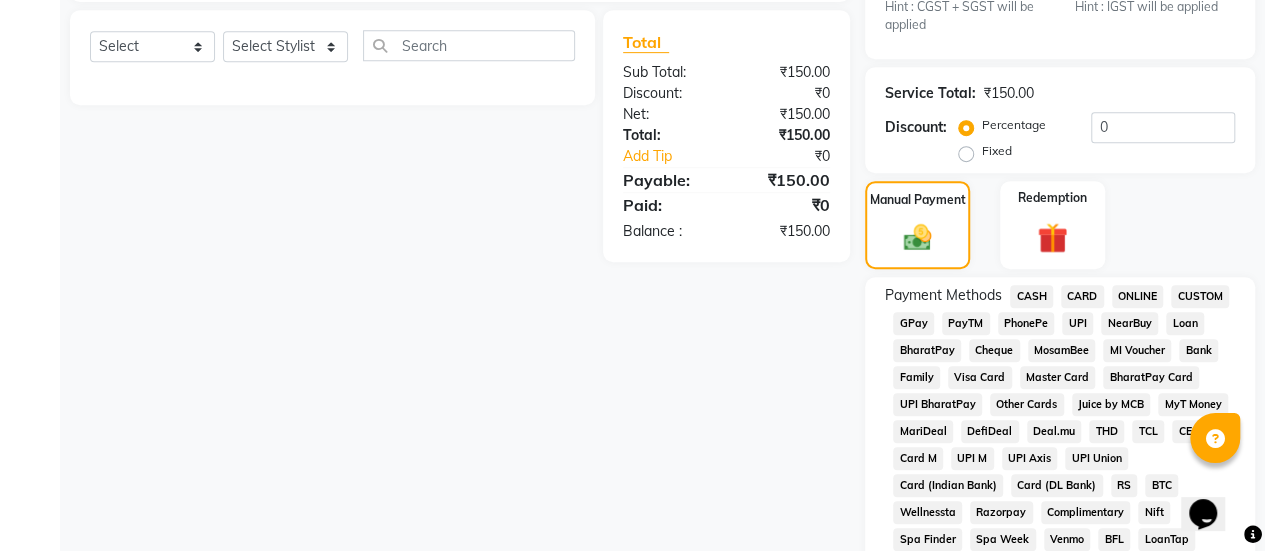 click on "CASH" 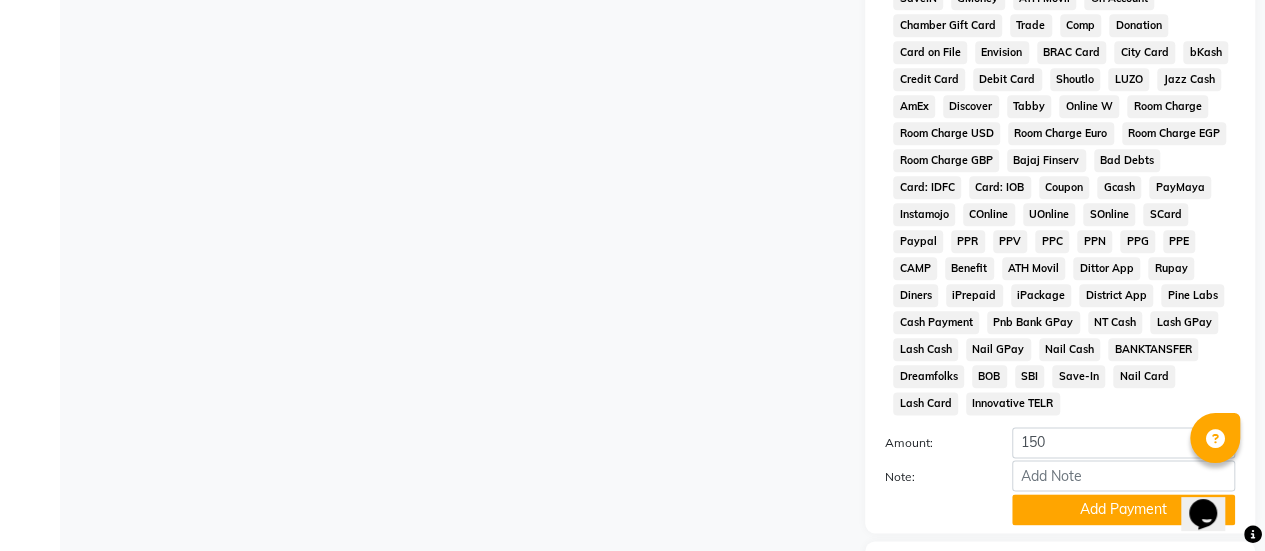 scroll, scrollTop: 1150, scrollLeft: 0, axis: vertical 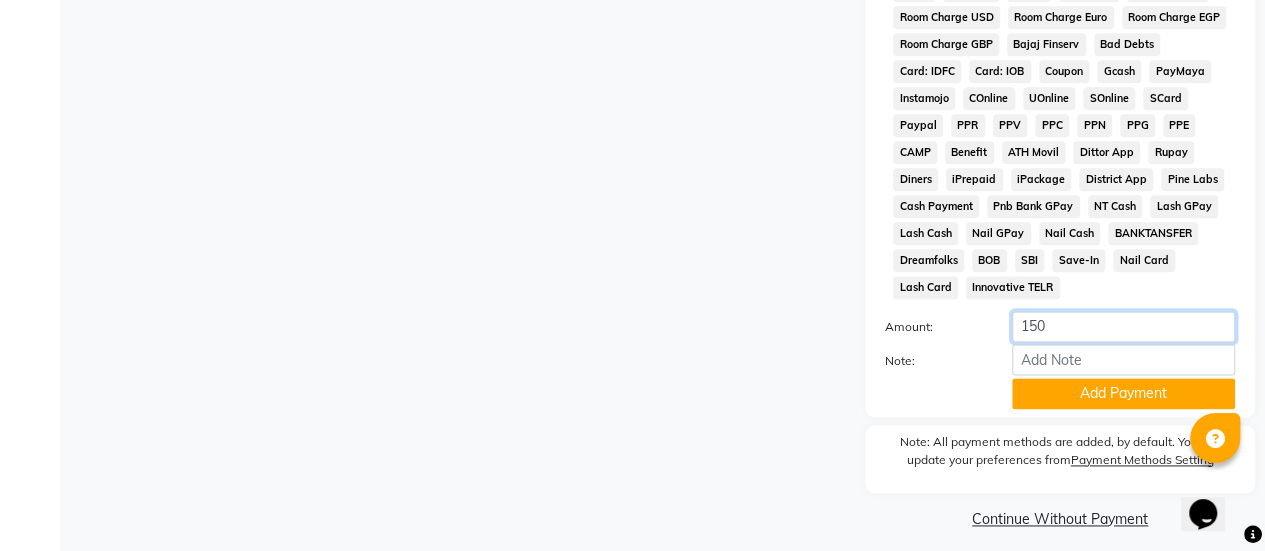 click on "150" 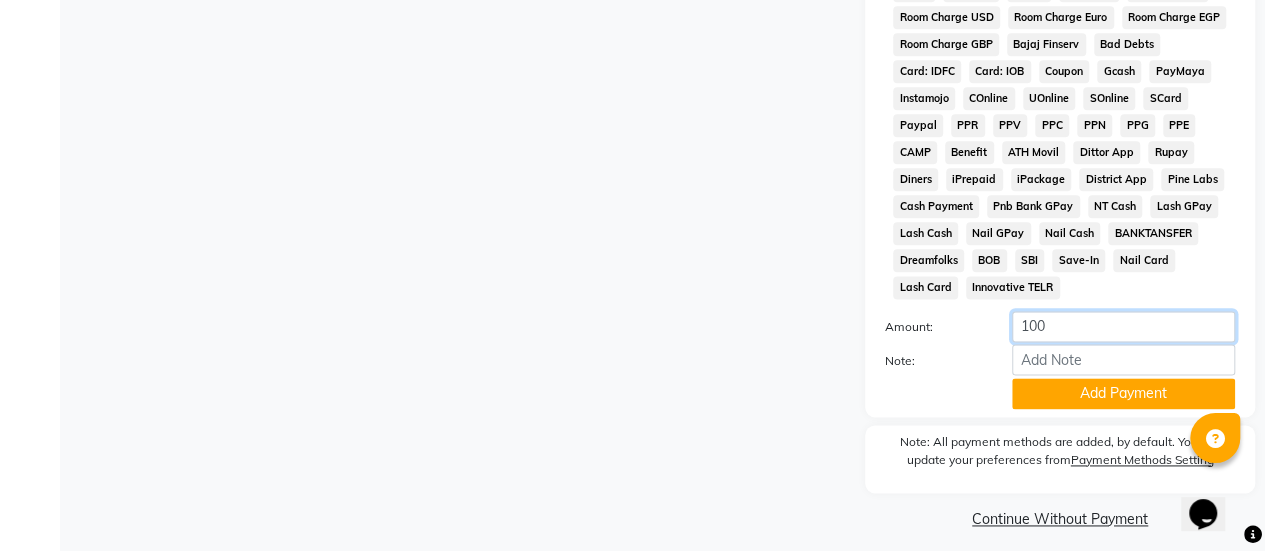 type on "100" 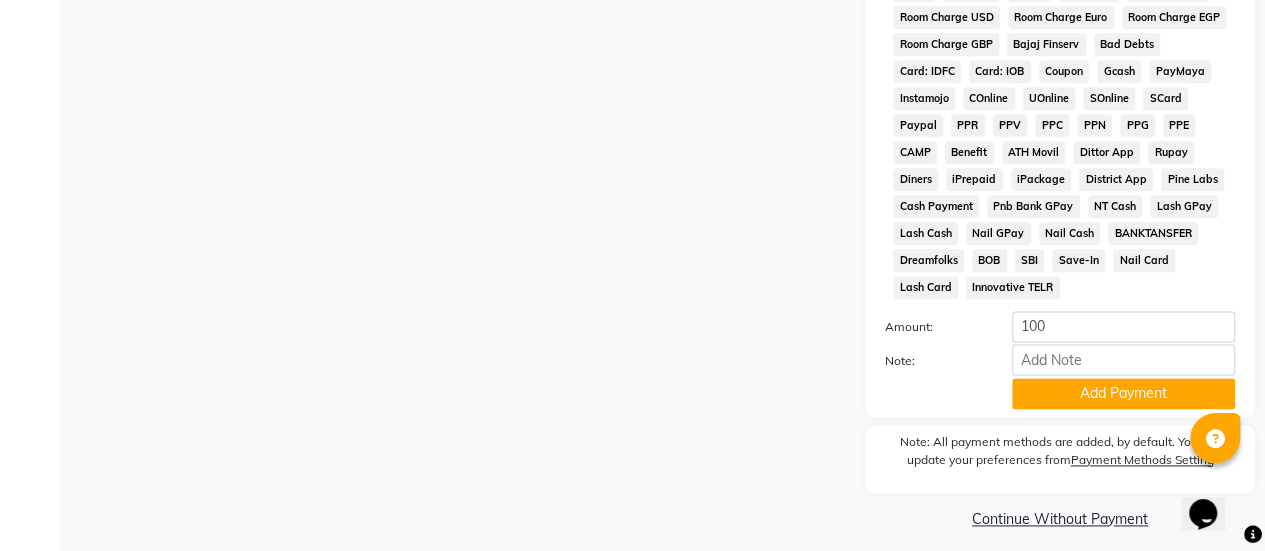 click on "Payment Methods  CASH   CARD   ONLINE   CUSTOM   GPay   PayTM   PhonePe   UPI   NearBuy   Loan   BharatPay   Cheque   MosamBee   MI Voucher   Bank   Family   Visa Card   Master Card   BharatPay Card   UPI BharatPay   Other Cards   Juice by MCB   MyT Money   MariDeal   DefiDeal   Deal.mu   THD   TCL   CEdge   Card M   UPI M   UPI Axis   UPI Union   Card (Indian Bank)   Card (DL Bank)   RS   BTC   Wellnessta   Razorpay   Complimentary   Nift   Spa Finder   Spa Week   Venmo   BFL   LoanTap   SaveIN   GMoney   ATH Movil   On Account   Chamber Gift Card   Trade   Comp   Donation   Card on File   Envision   BRAC Card   City Card   bKash   Credit Card   Debit Card   Shoutlo   LUZO   Jazz Cash   AmEx   Discover   Tabby   Online W   Room Charge   Room Charge USD   Room Charge Euro   Room Charge EGP   Room Charge GBP   Bajaj Finserv   Bad Debts   Card: IDFC   Card: IOB   Coupon   Gcash   PayMaya   Instamojo   COnline   UOnline   SOnline   SCard   Paypal   PPR   PPV   PPC   PPN   PPG   PPE   CAMP   Benefit   ATH Movil" 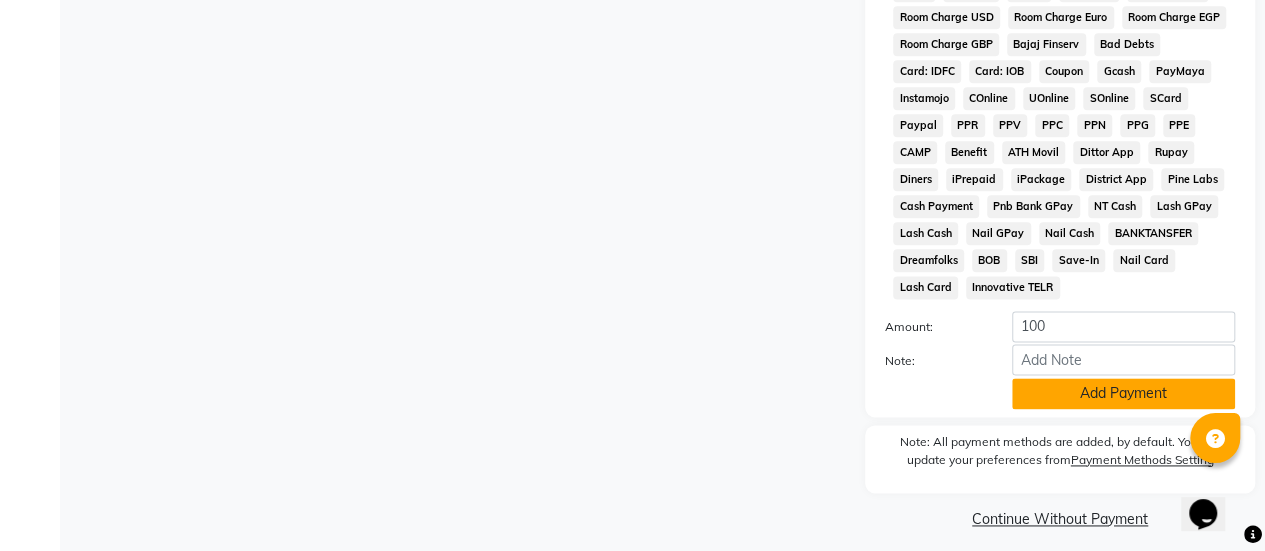 click on "Add Payment" 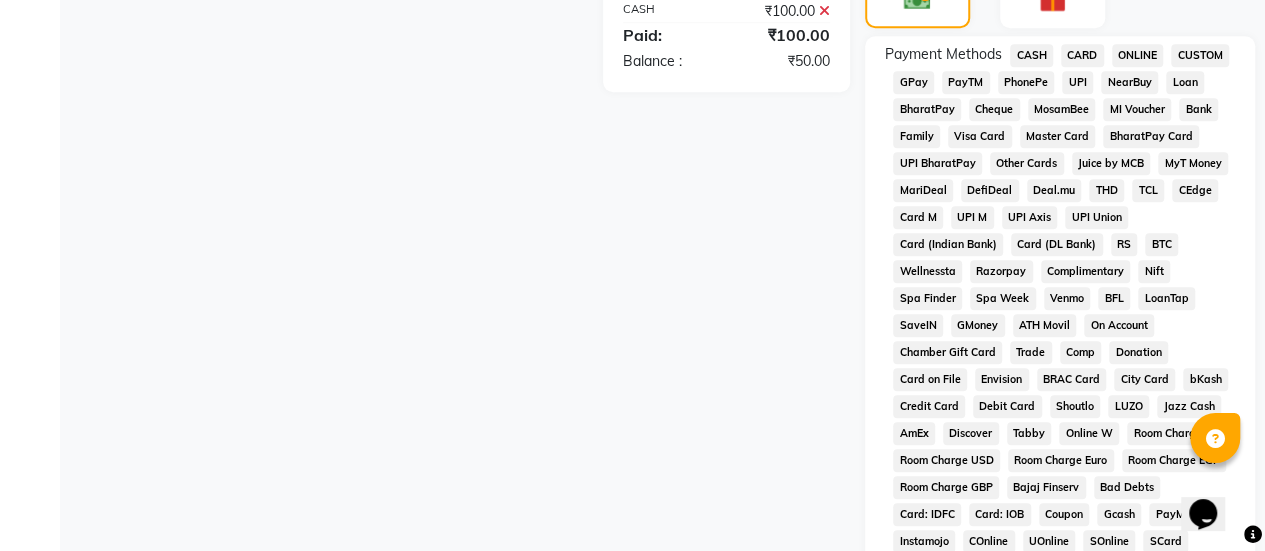 scroll, scrollTop: 702, scrollLeft: 0, axis: vertical 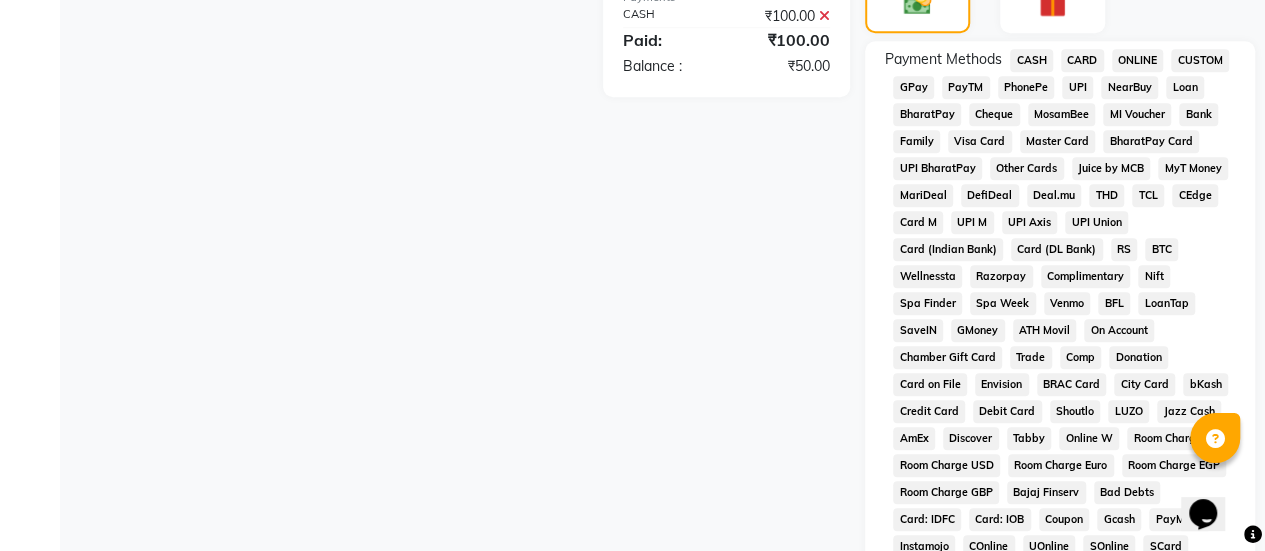 click on "GPay" 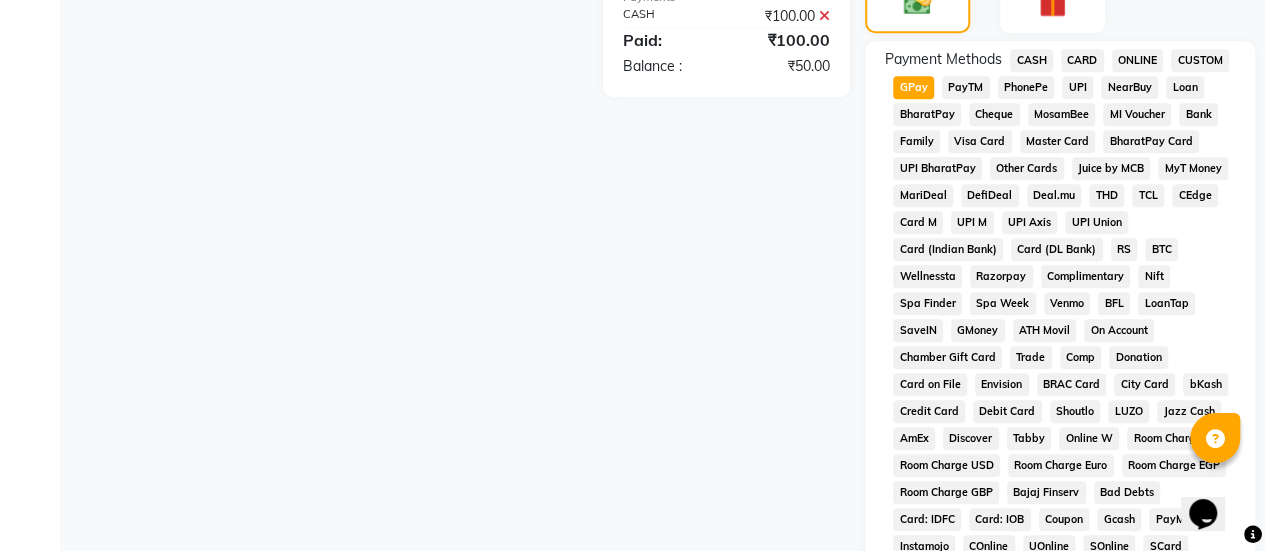 scroll, scrollTop: 1250, scrollLeft: 0, axis: vertical 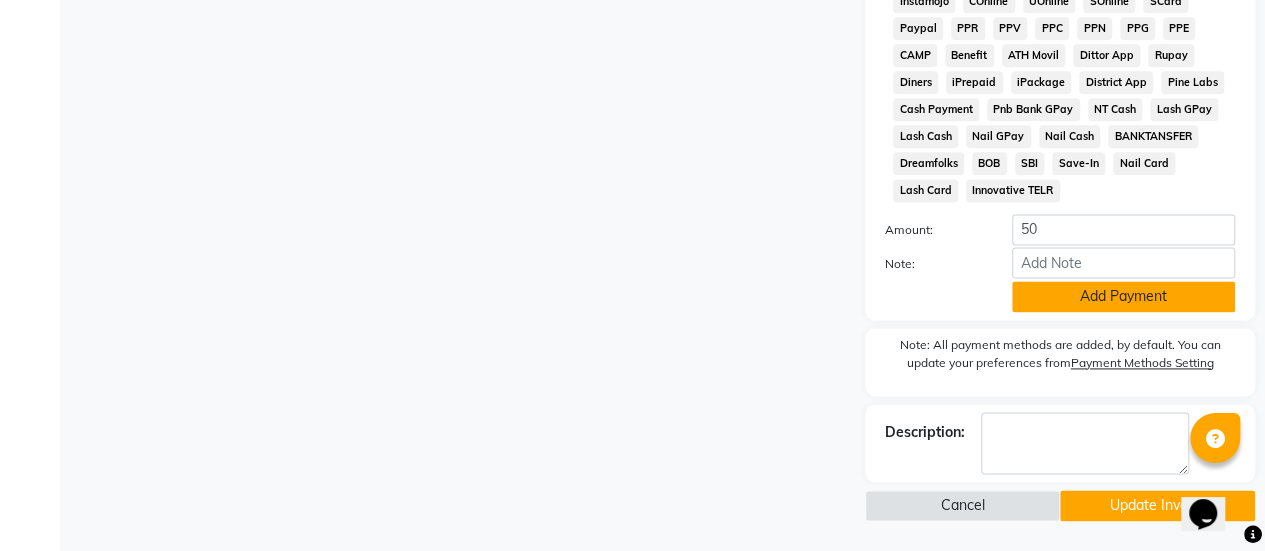 click on "Add Payment" 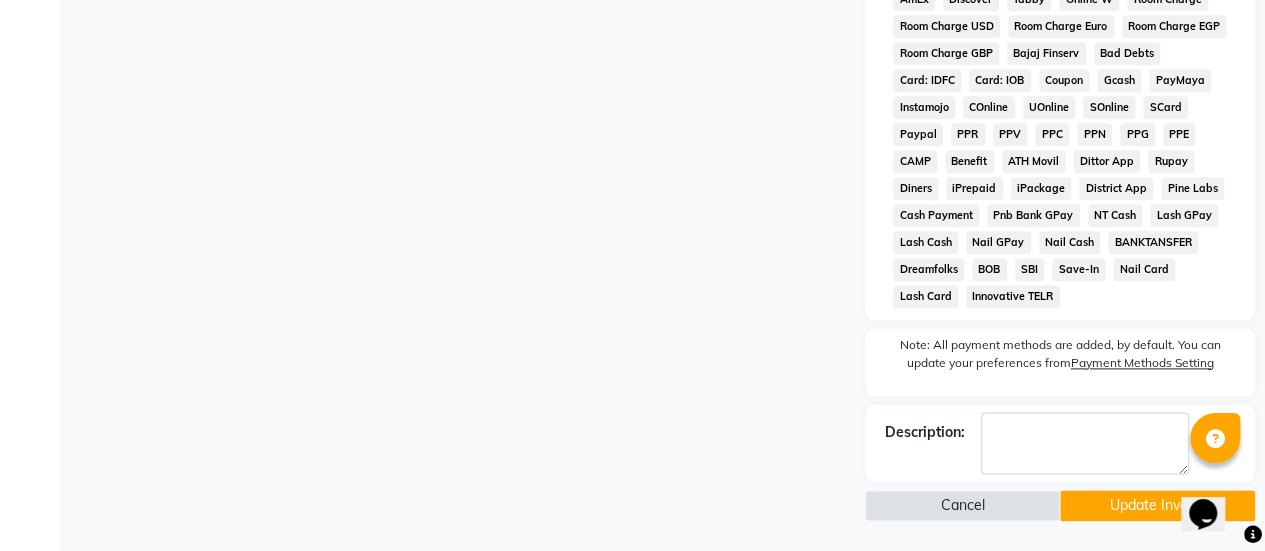 click on "Update Invoice" 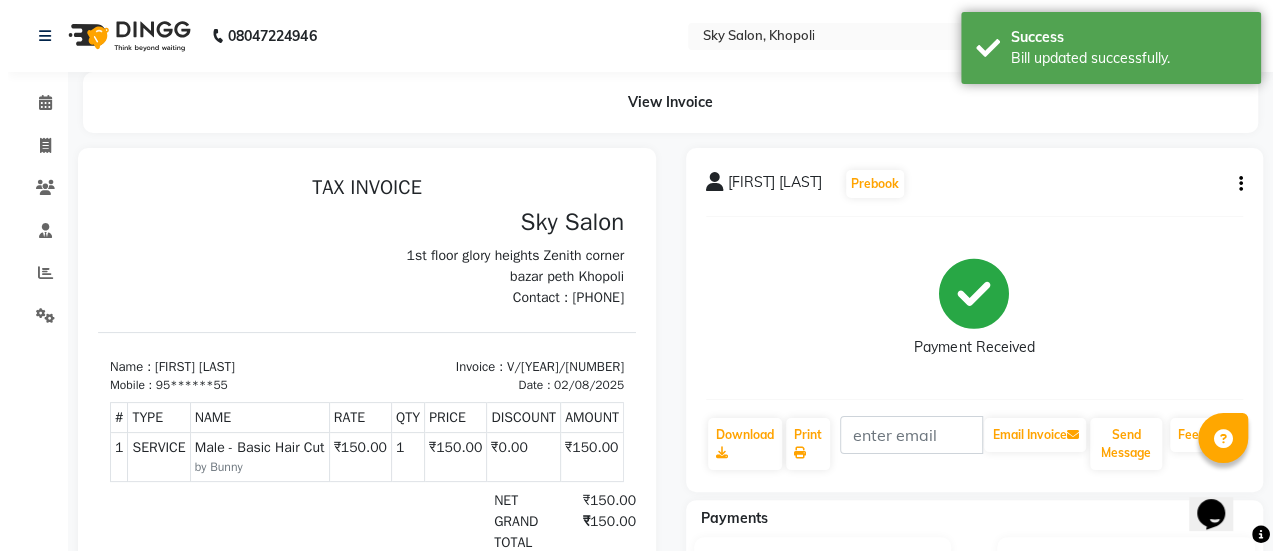 scroll, scrollTop: 16, scrollLeft: 0, axis: vertical 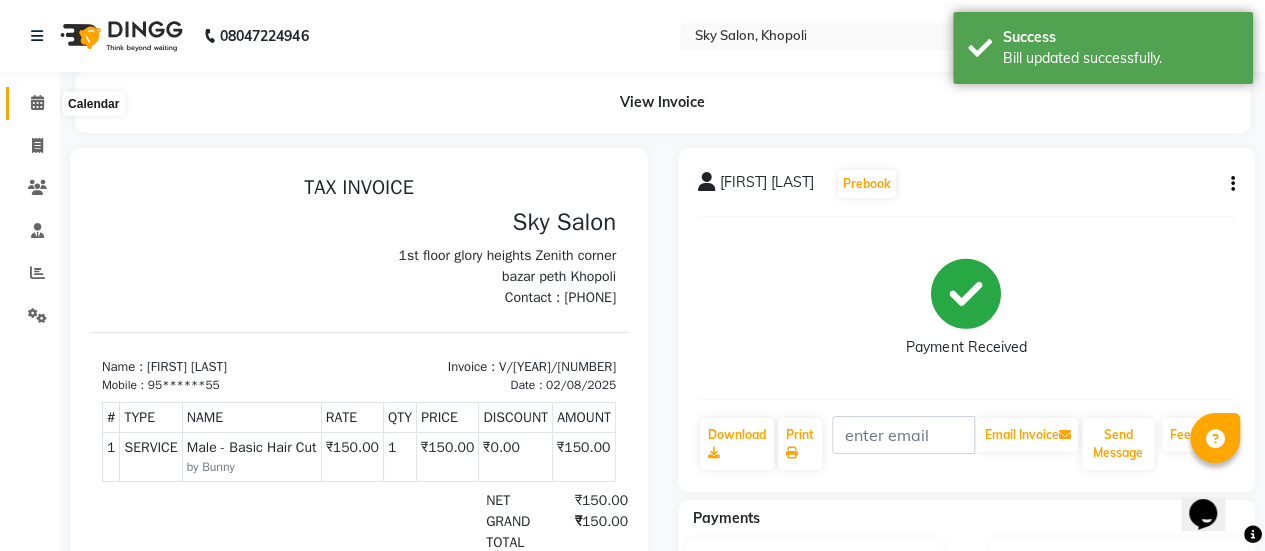 click 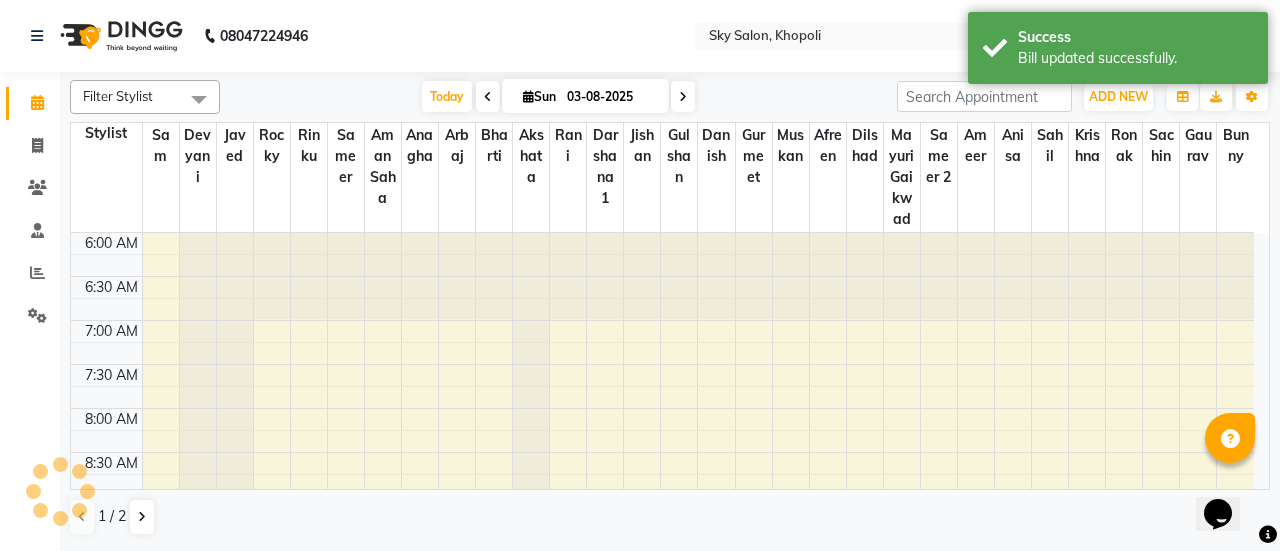 click on "Clients" 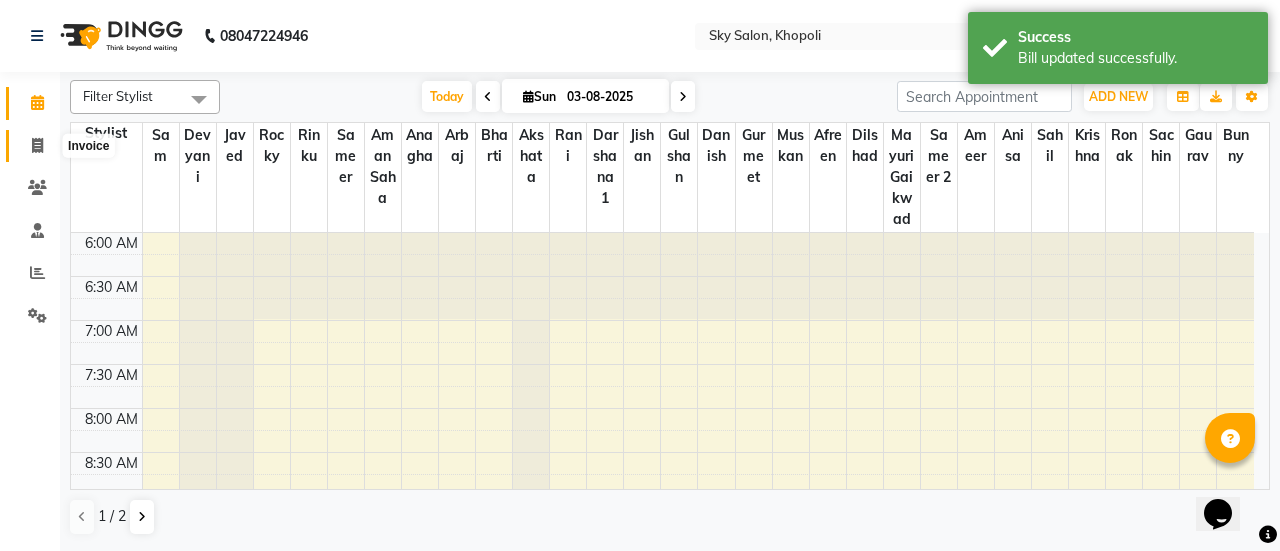 scroll, scrollTop: 0, scrollLeft: 0, axis: both 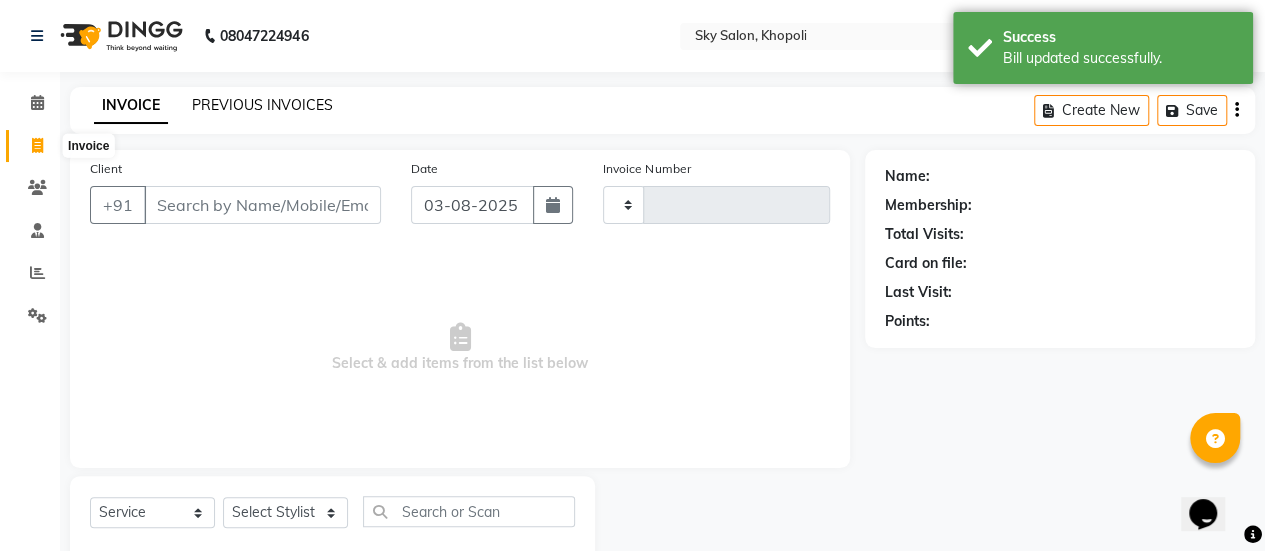 type on "9882" 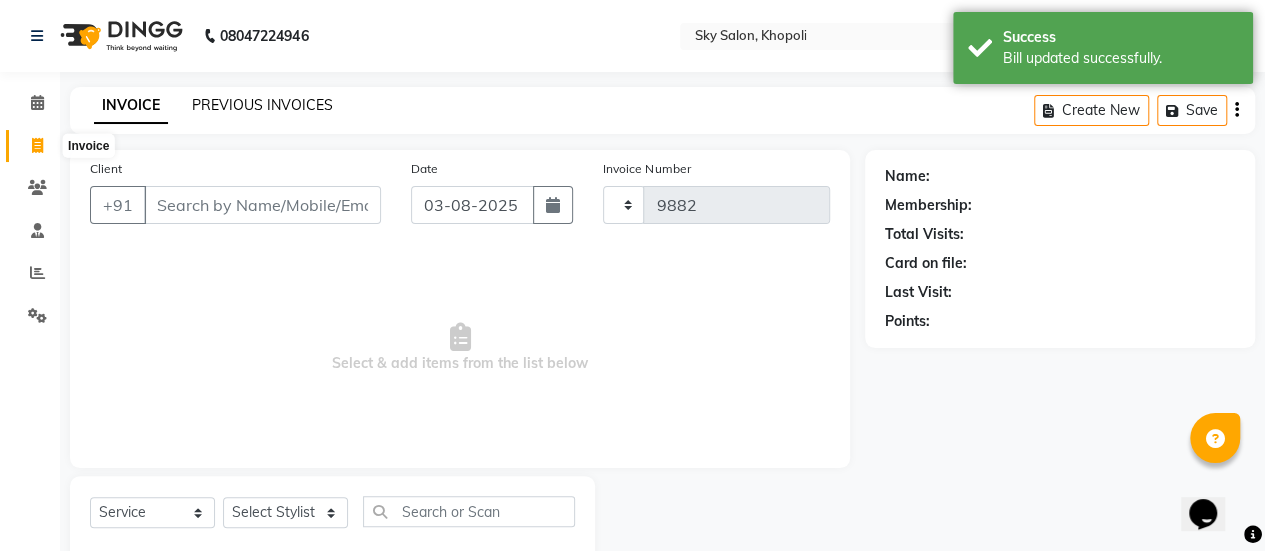 select on "3537" 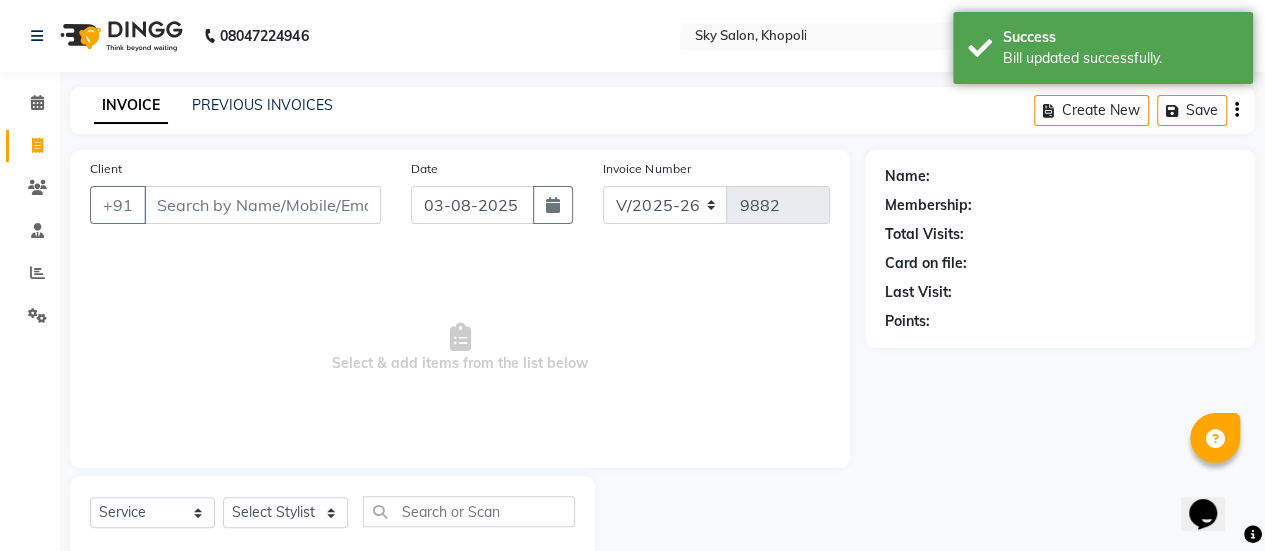 click on "PREVIOUS INVOICES" 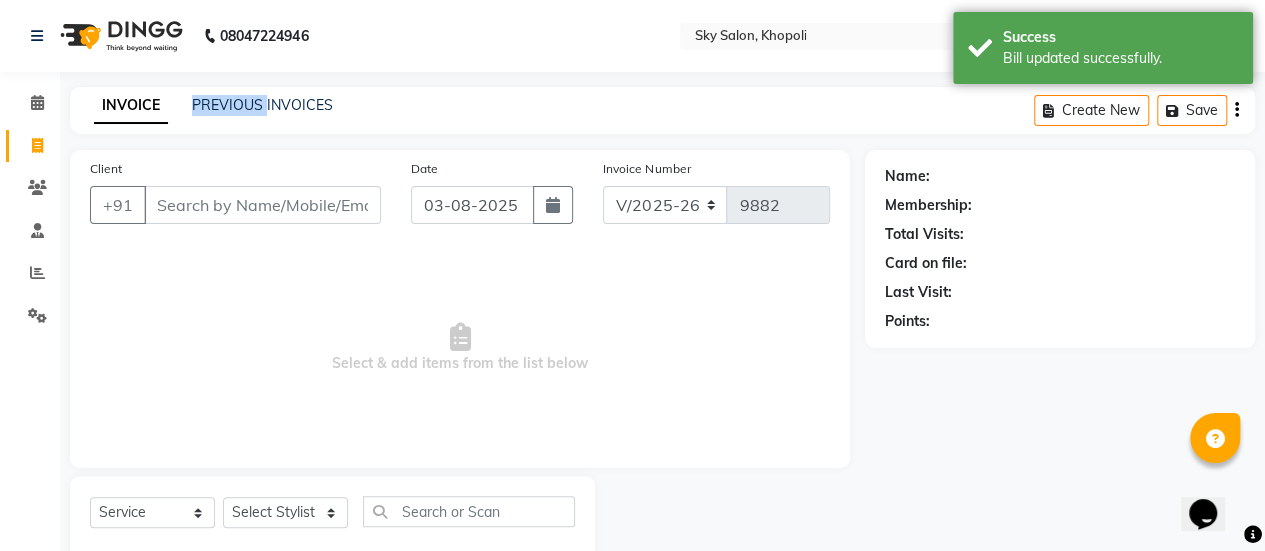 click on "PREVIOUS INVOICES" 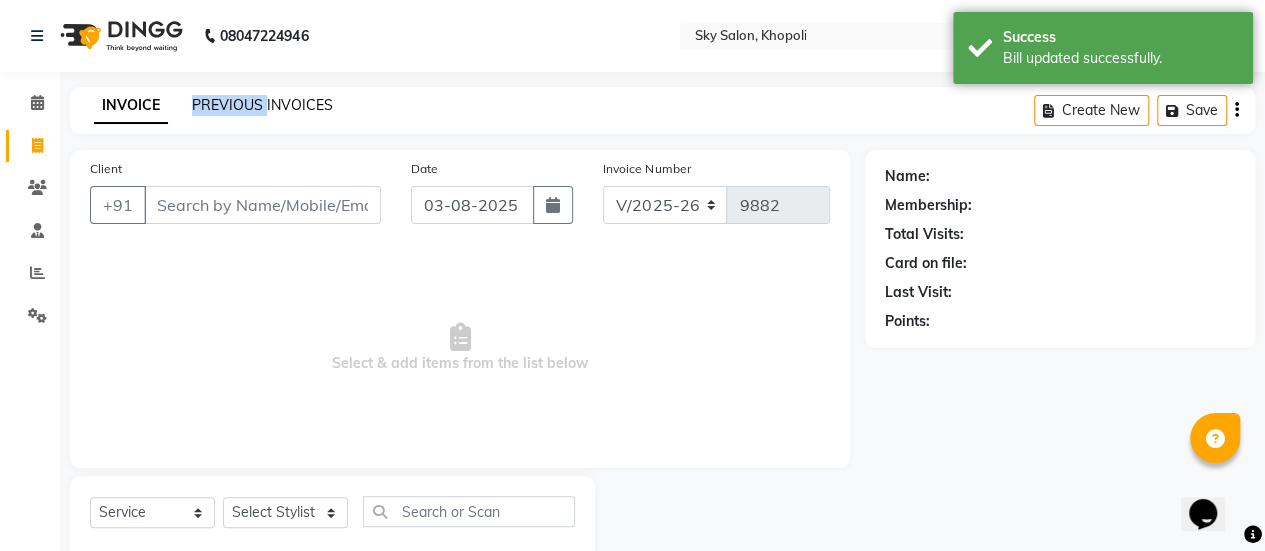 click on "PREVIOUS INVOICES" 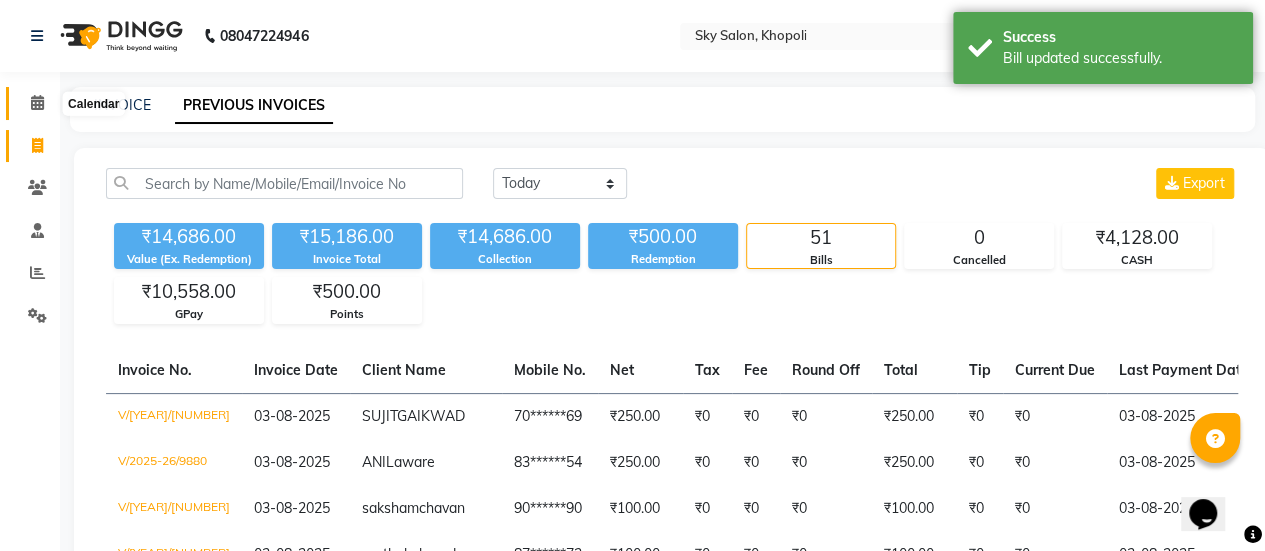 click 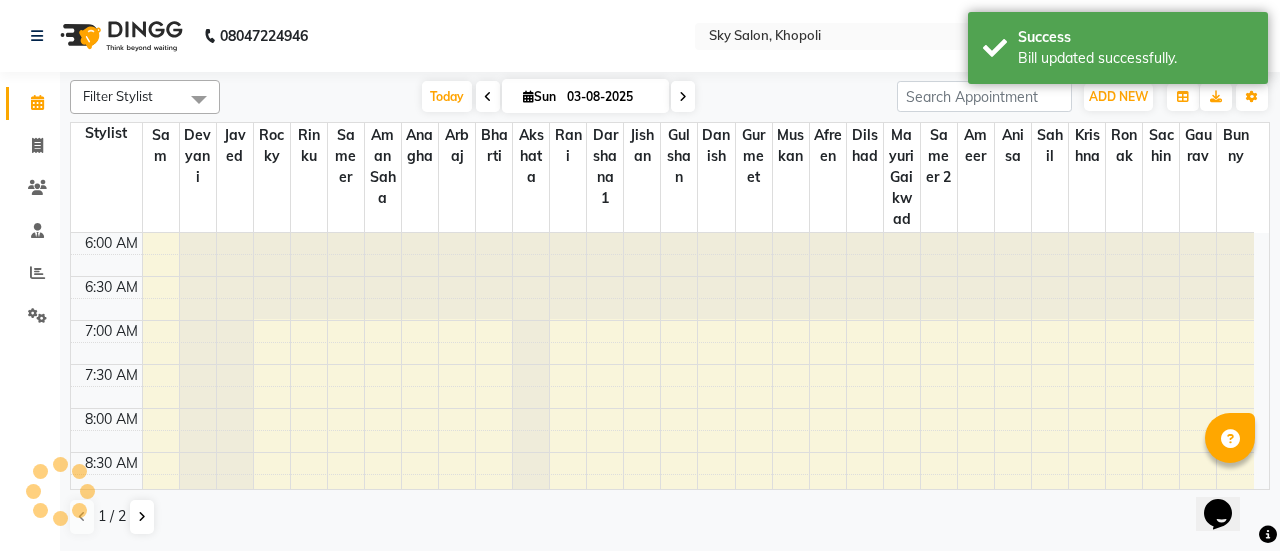scroll, scrollTop: 0, scrollLeft: 0, axis: both 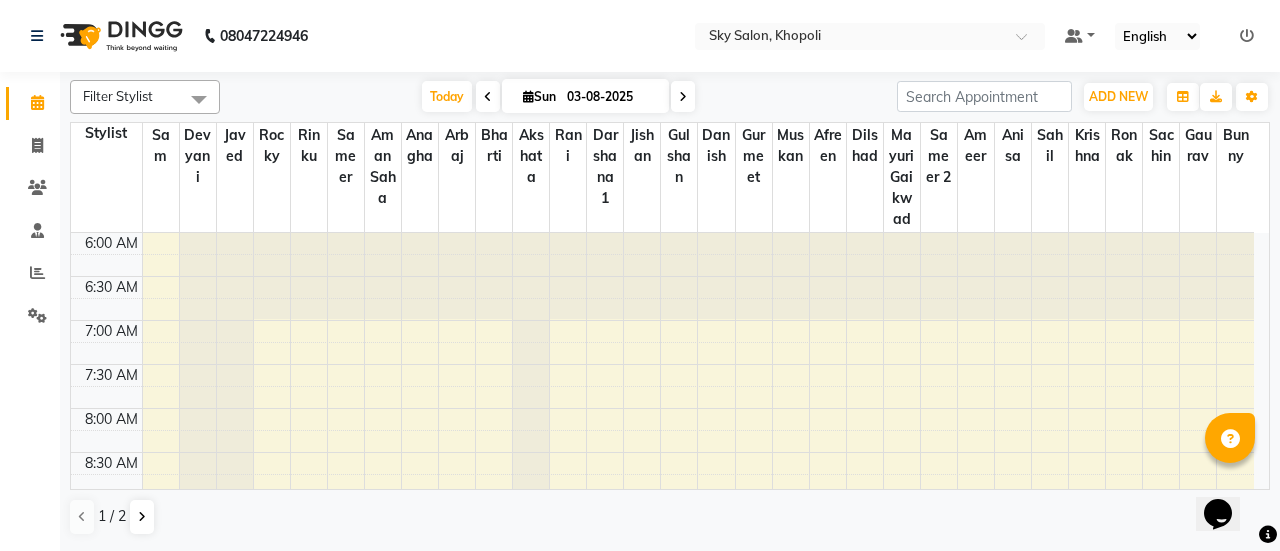 click on "Default Panel My Panel English ENGLISH Español العربية मराठी हिंदी ગુજરાતી தமிழ் 中文 Notifications nothing to show" at bounding box center [870, 36] 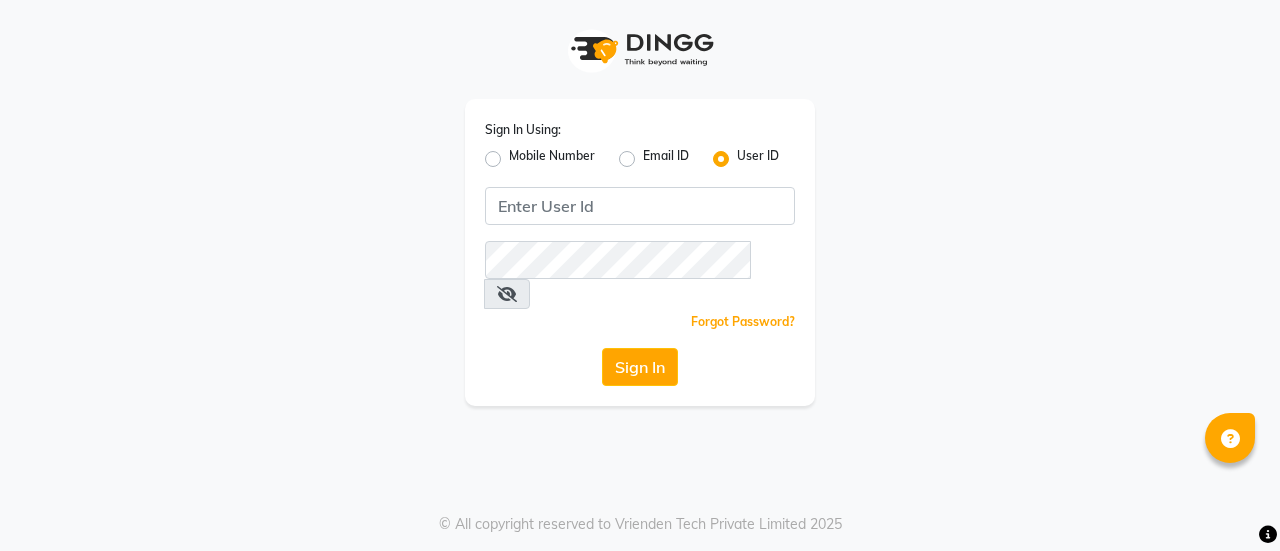 scroll, scrollTop: 0, scrollLeft: 0, axis: both 